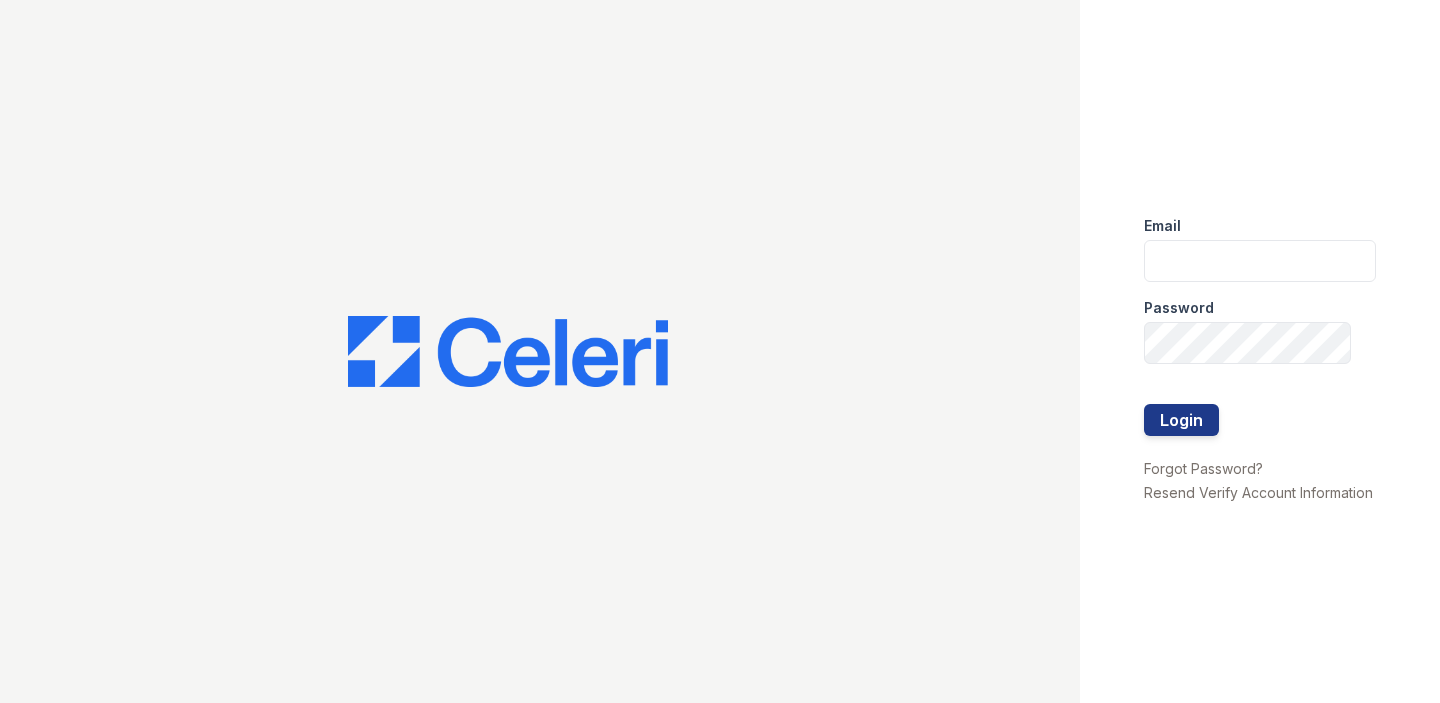 scroll, scrollTop: 0, scrollLeft: 0, axis: both 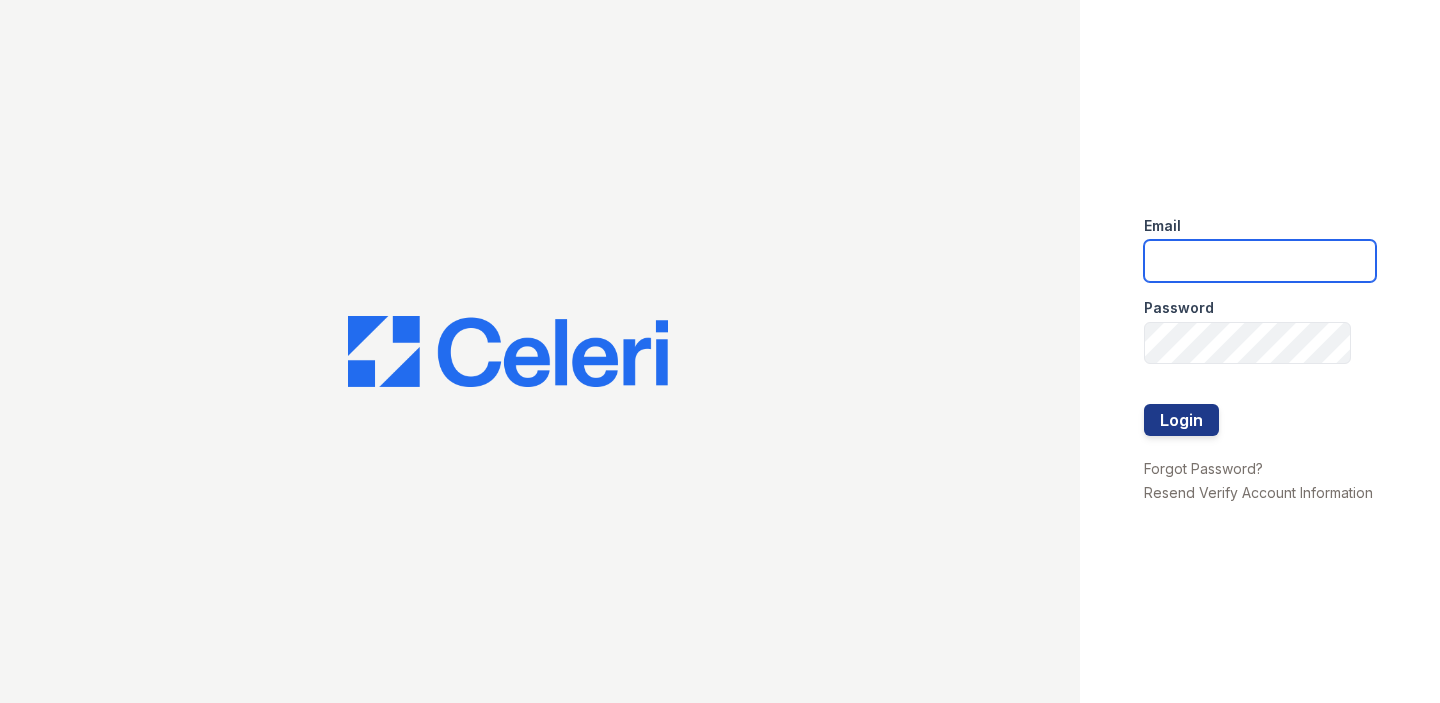 click at bounding box center (1260, 261) 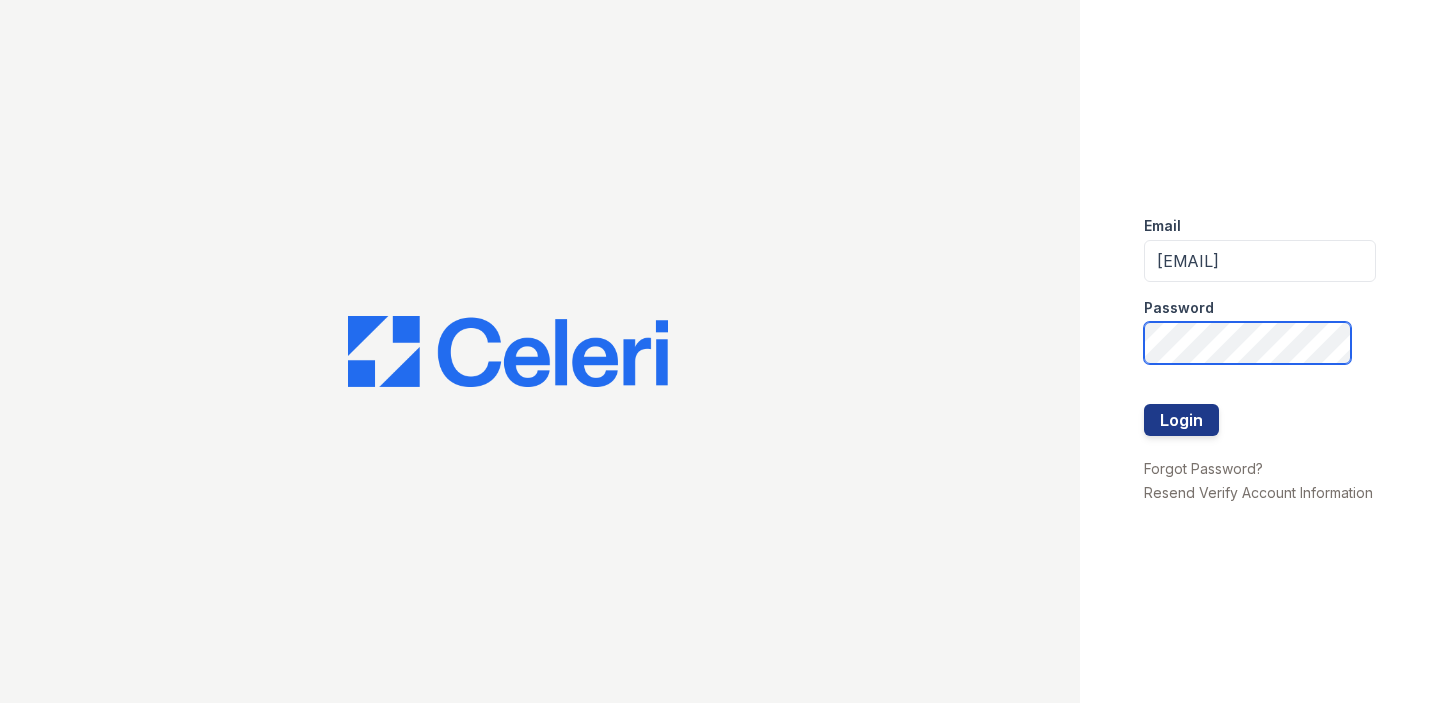 click on "Login" at bounding box center [1181, 420] 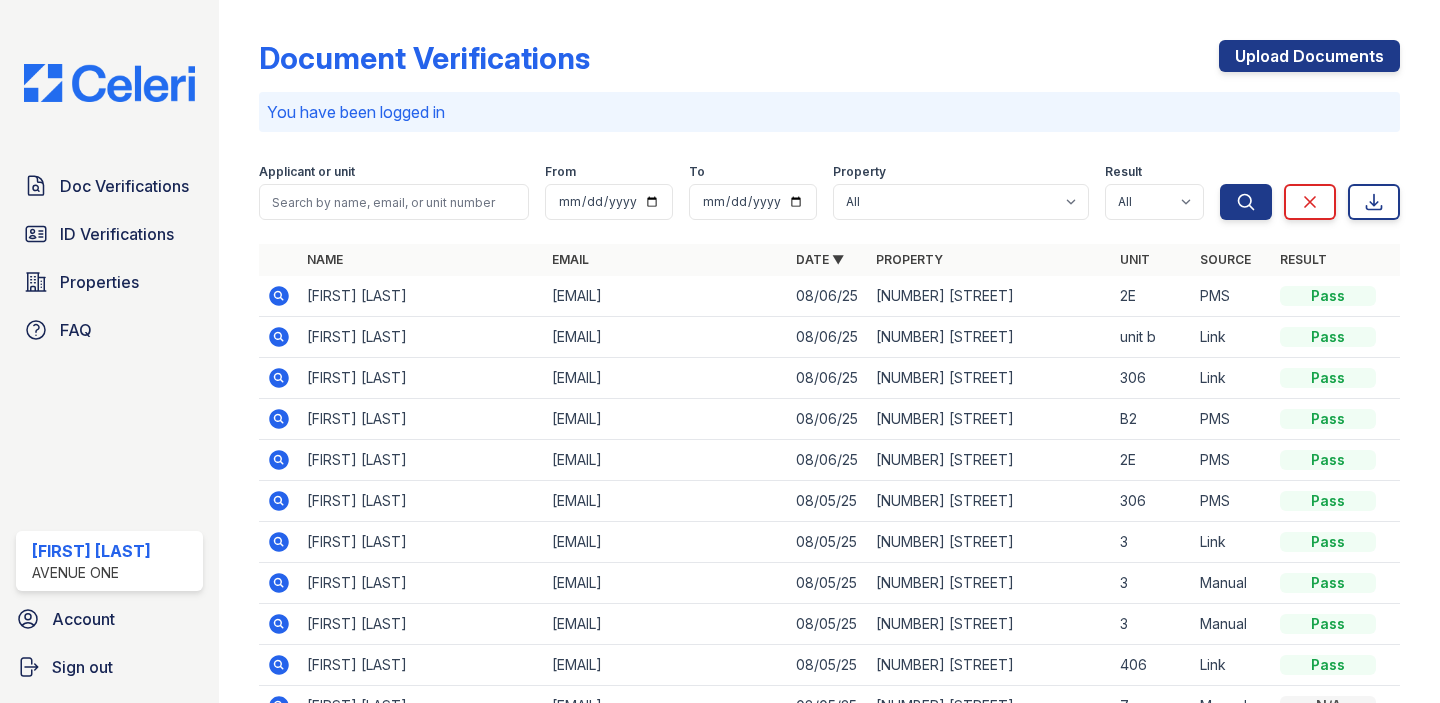scroll, scrollTop: 0, scrollLeft: 0, axis: both 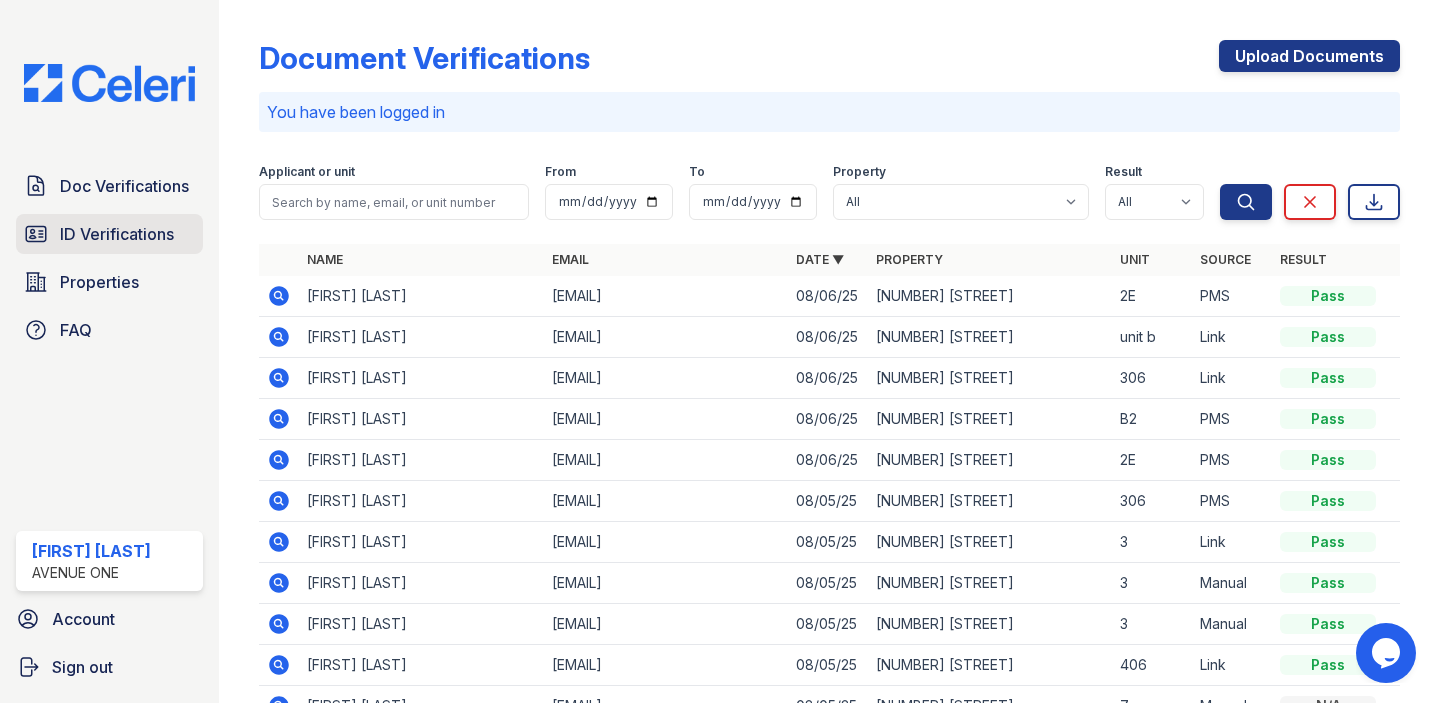 click on "ID Verifications" at bounding box center (117, 234) 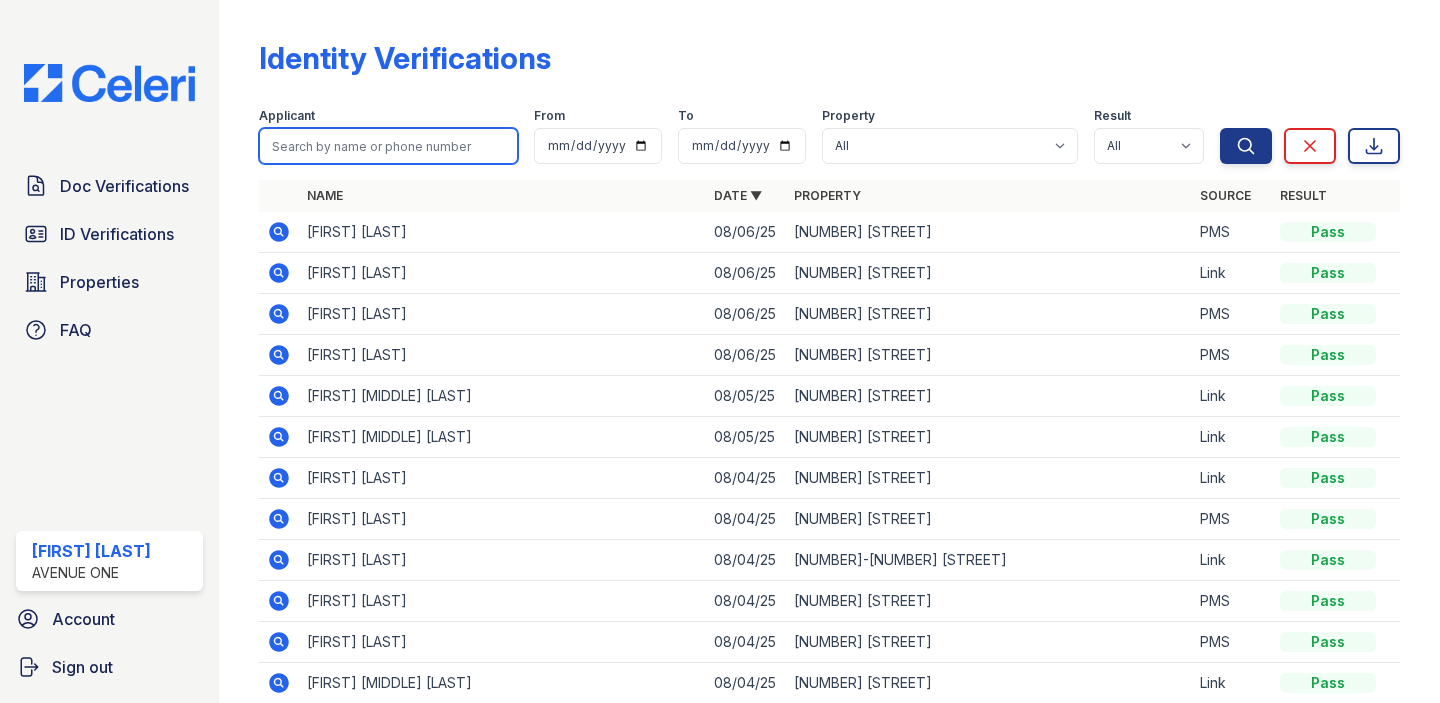 click at bounding box center [388, 146] 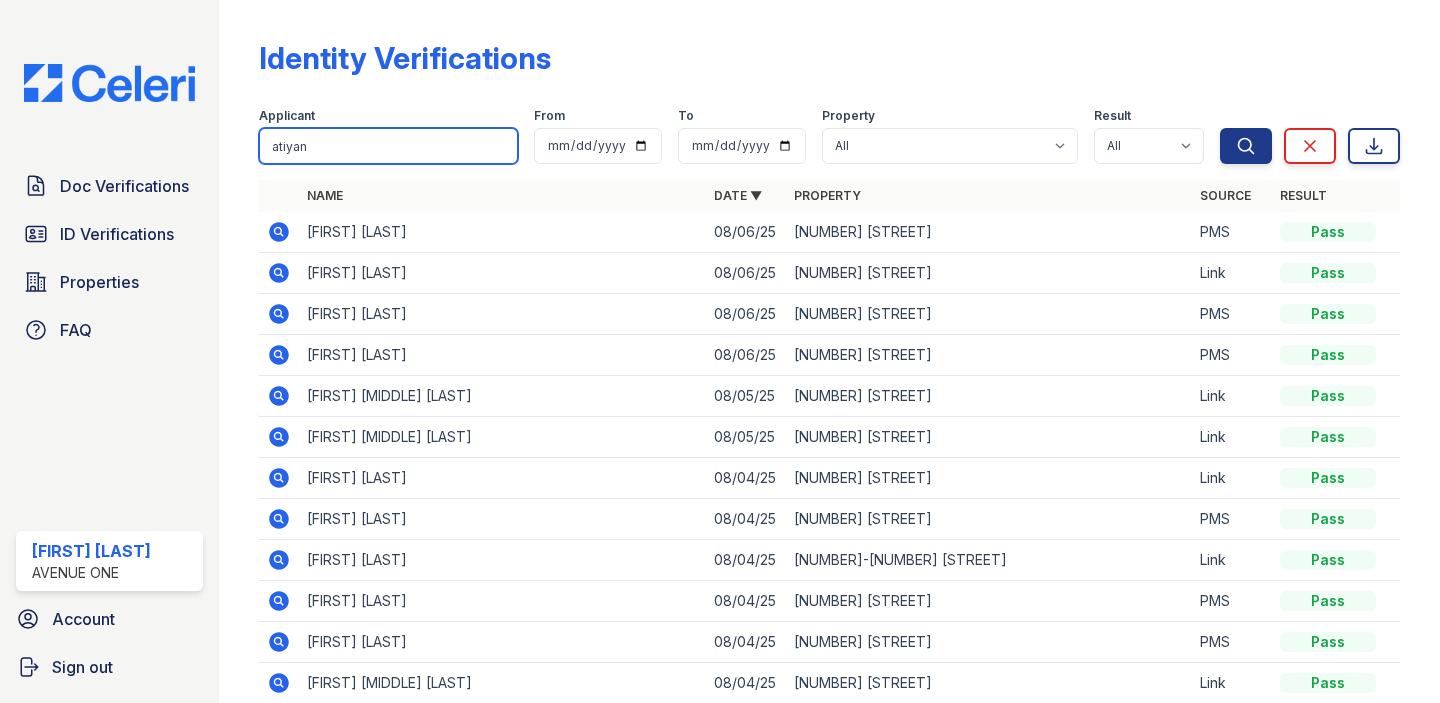 type on "atiyan" 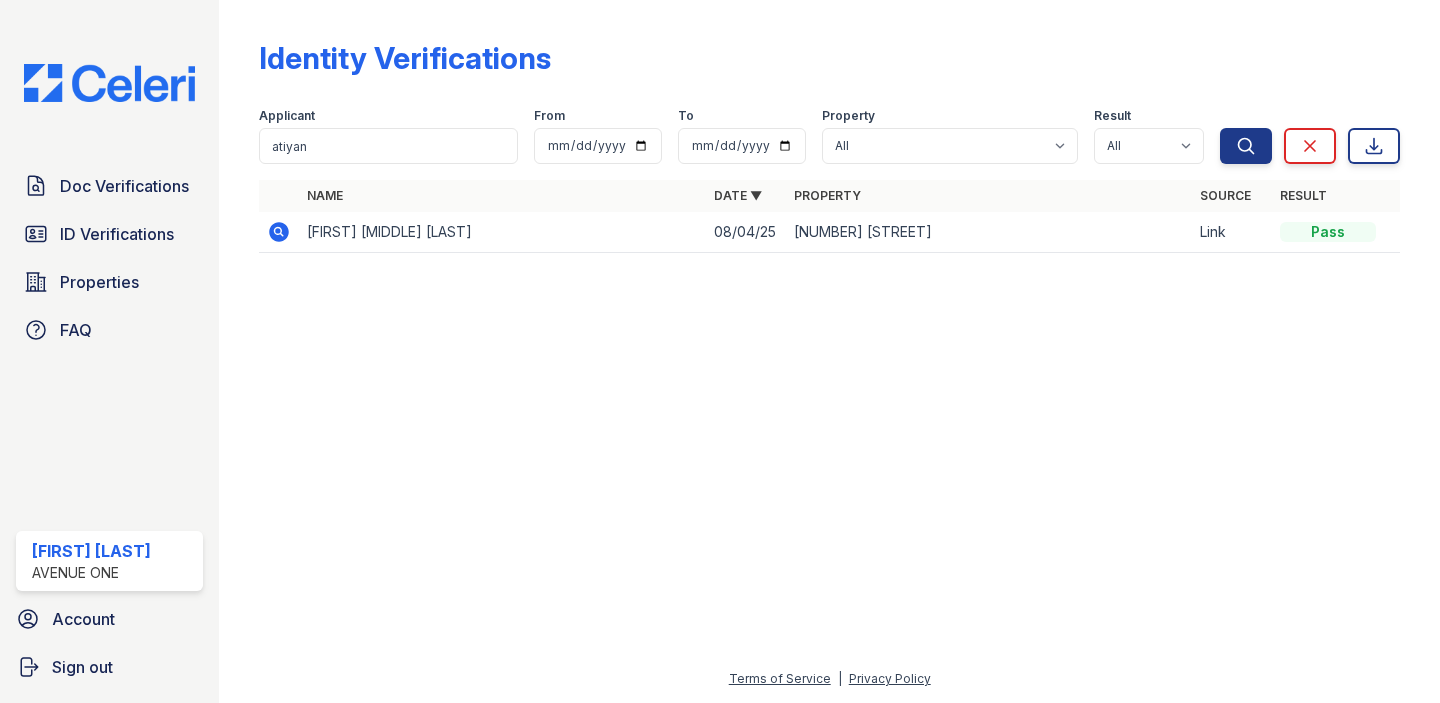 click 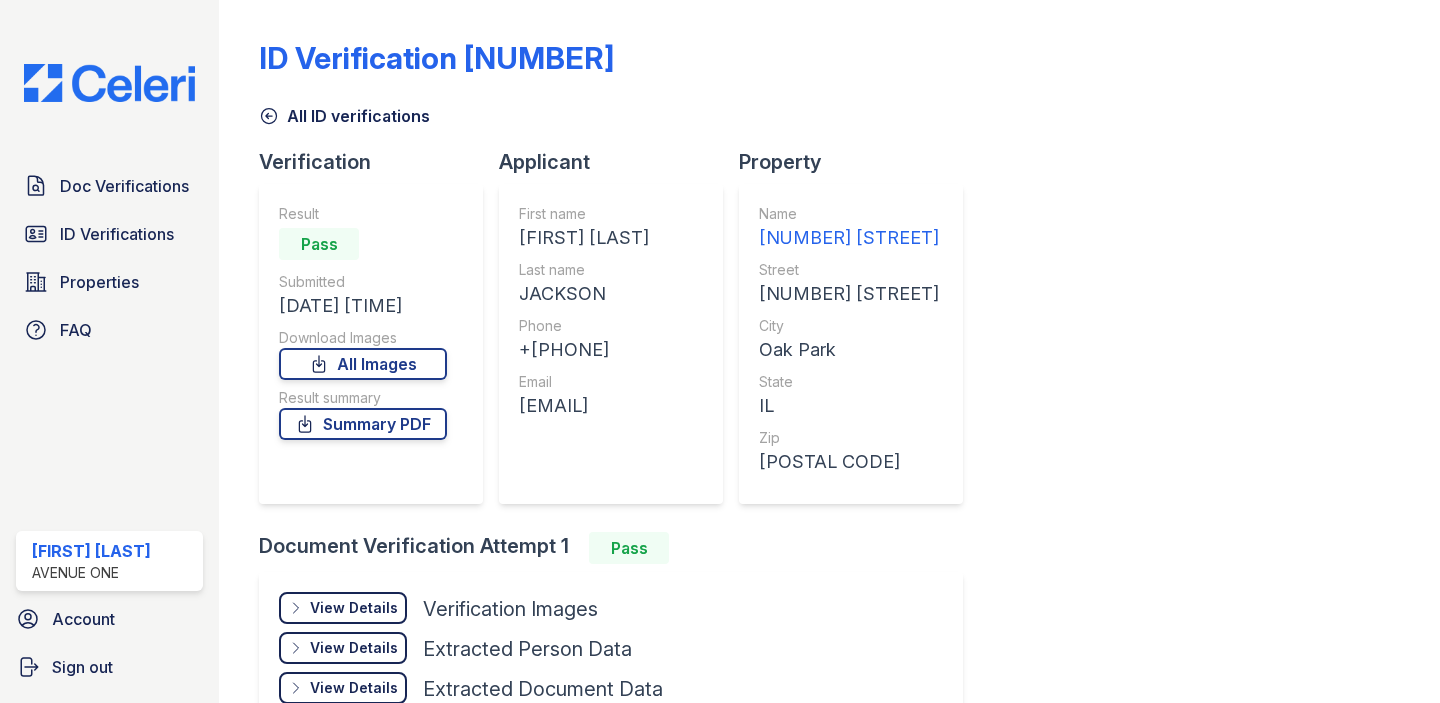 scroll, scrollTop: 0, scrollLeft: 0, axis: both 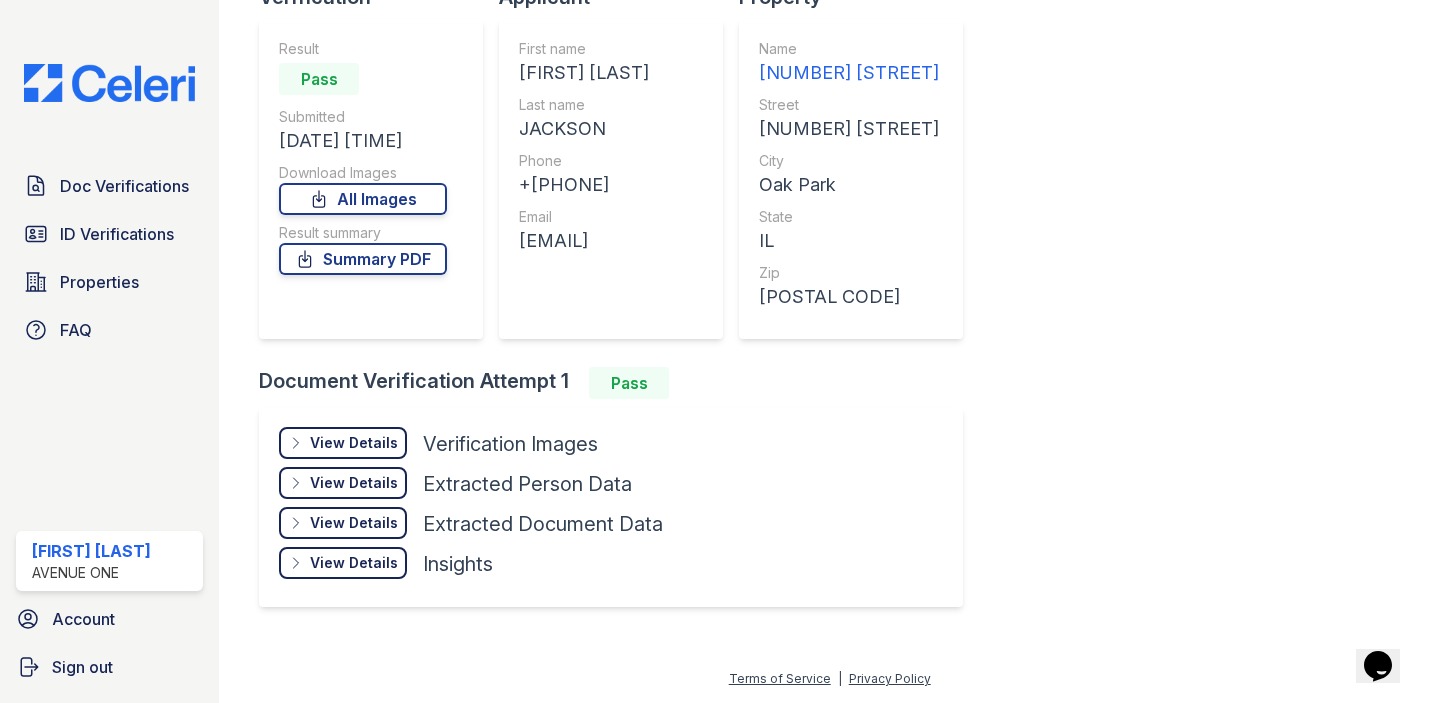 click on "View Details" at bounding box center [354, 443] 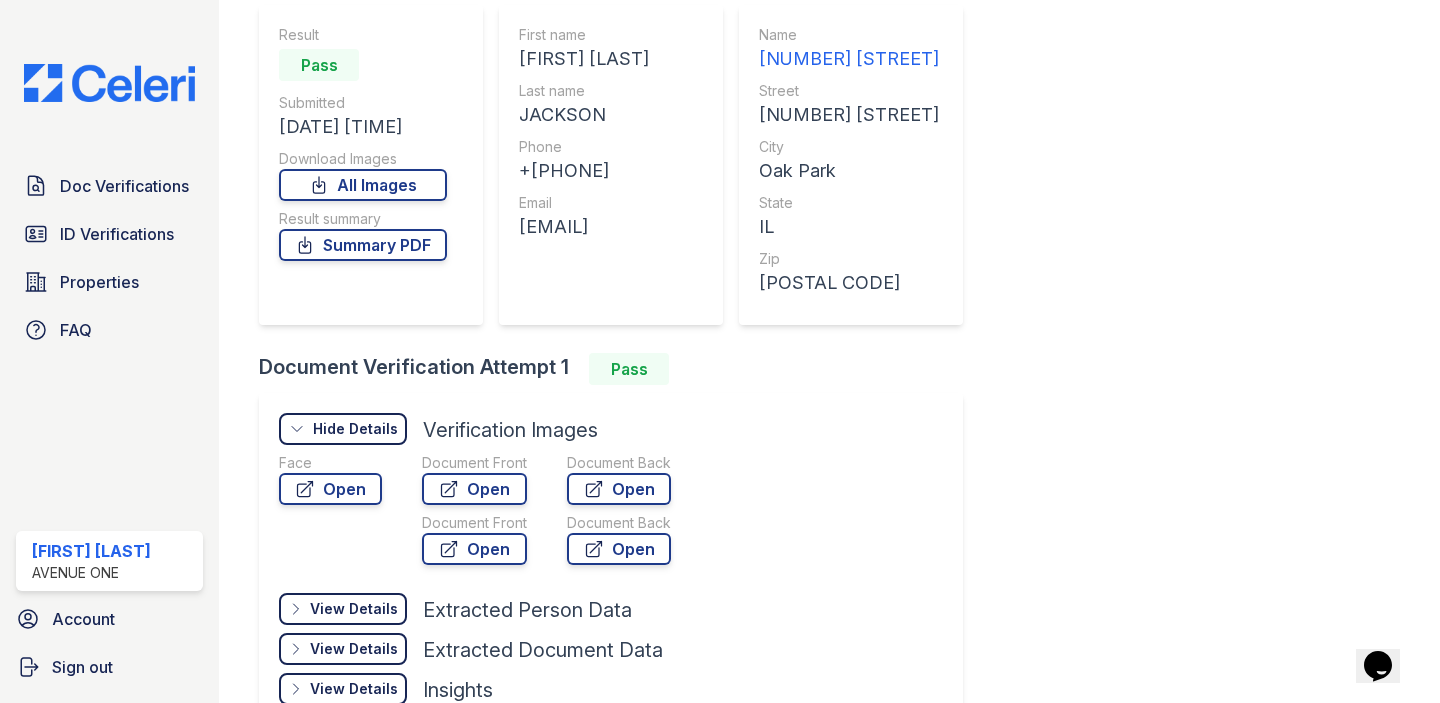 scroll, scrollTop: 182, scrollLeft: 0, axis: vertical 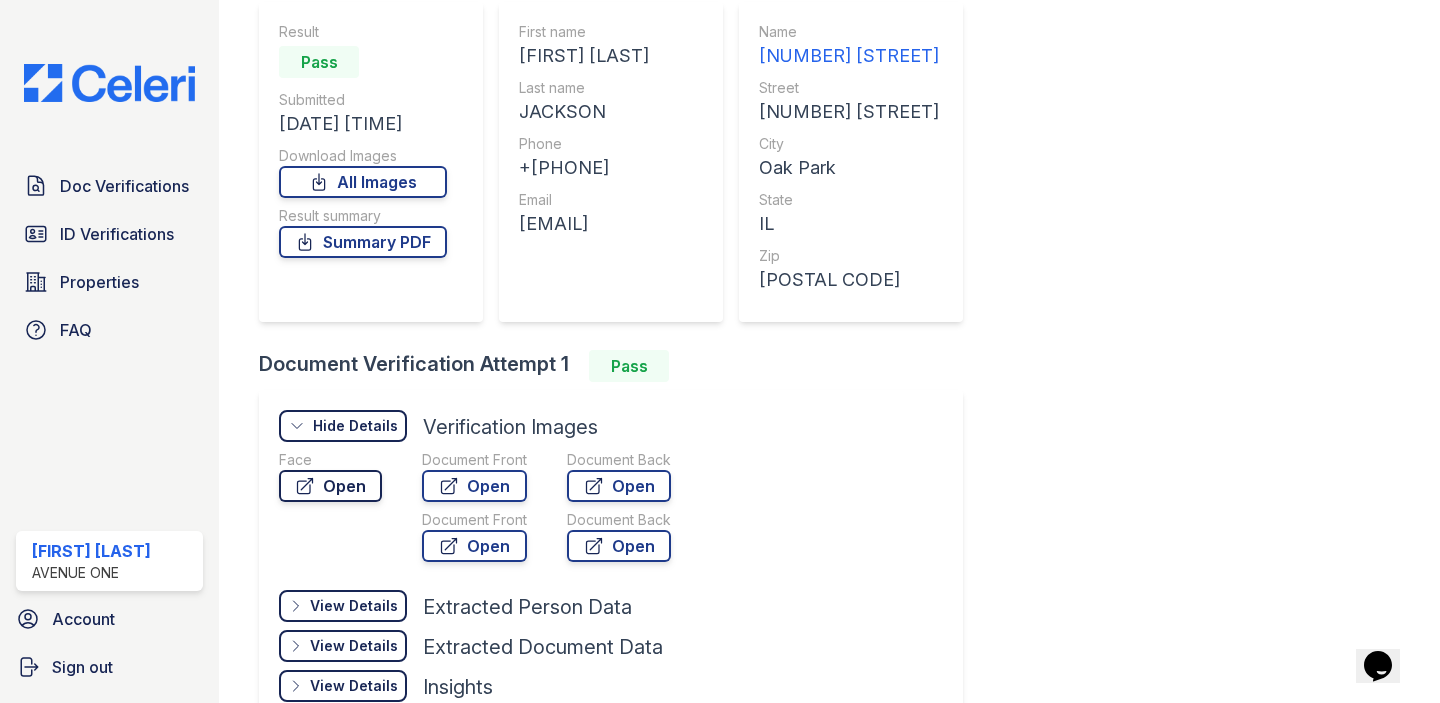 click on "Open" at bounding box center (330, 486) 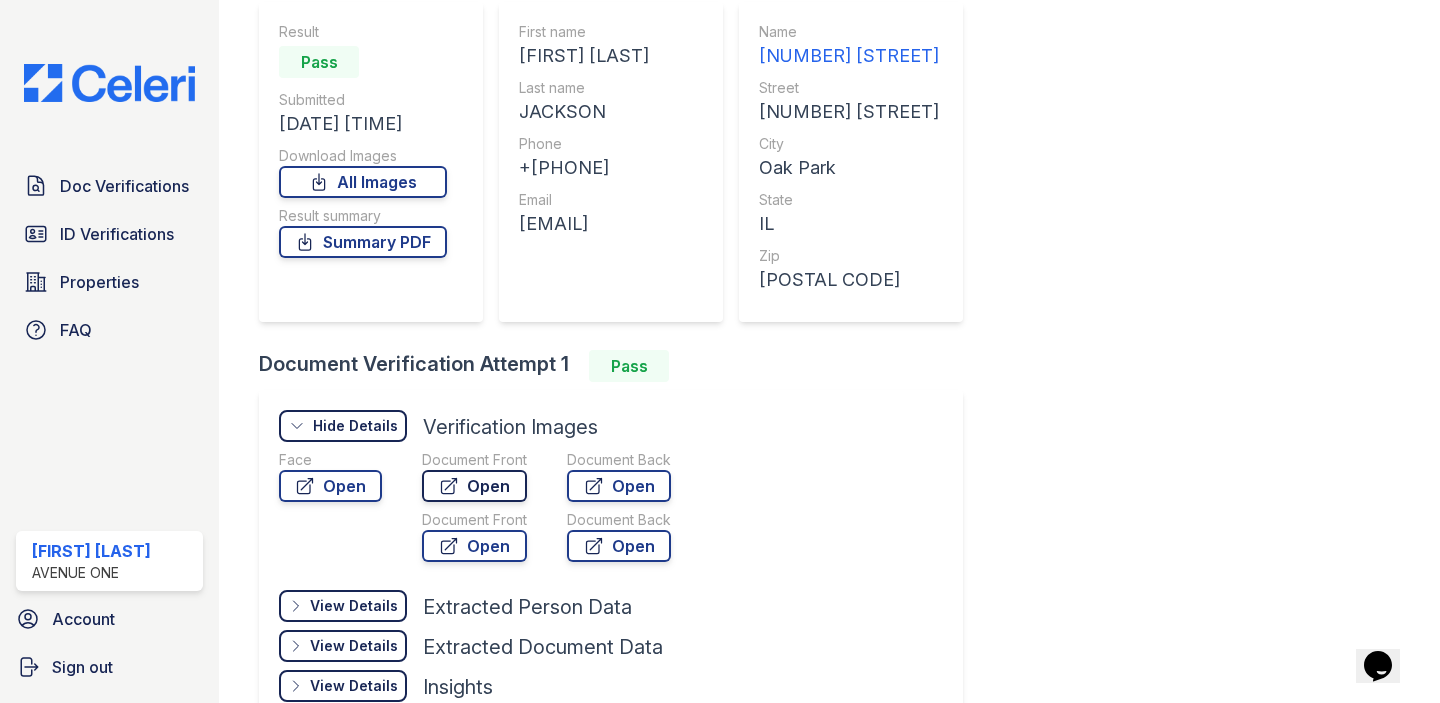 click on "Open" at bounding box center [474, 486] 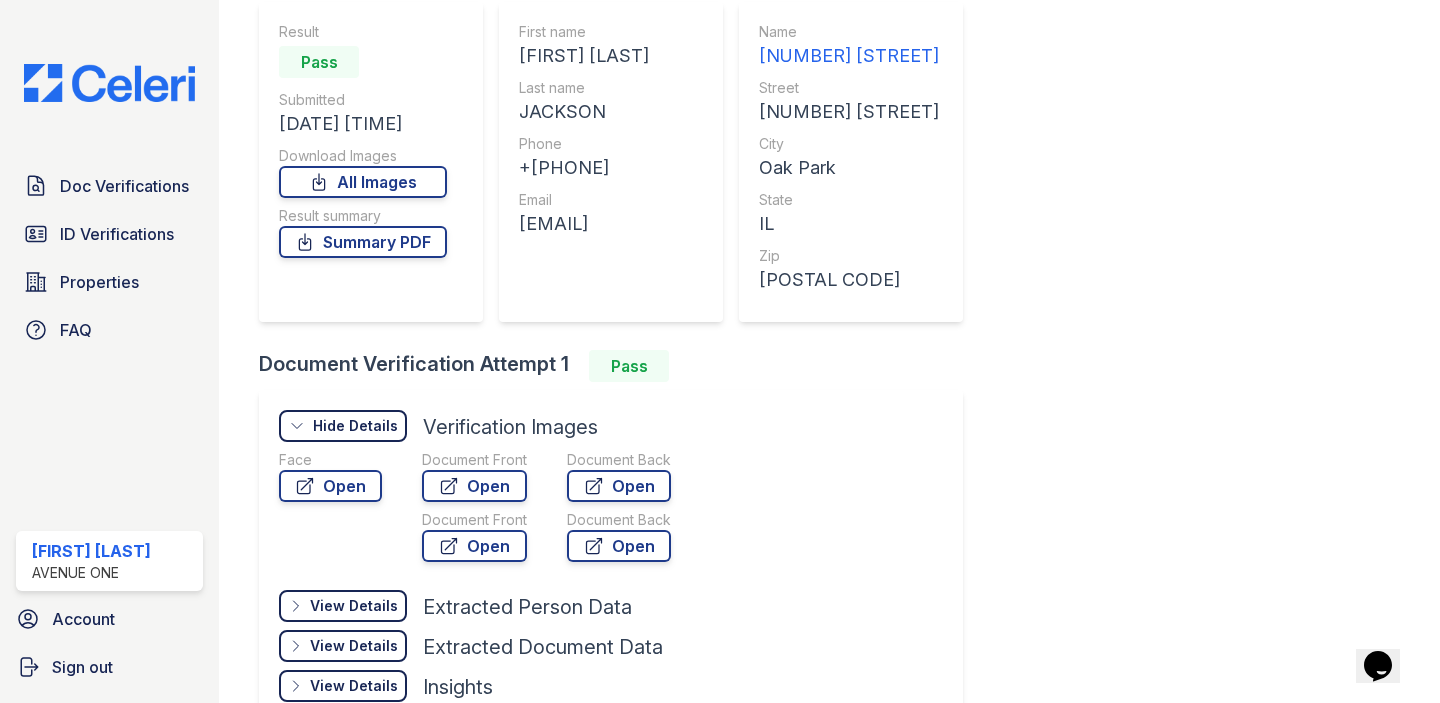 scroll, scrollTop: 305, scrollLeft: 0, axis: vertical 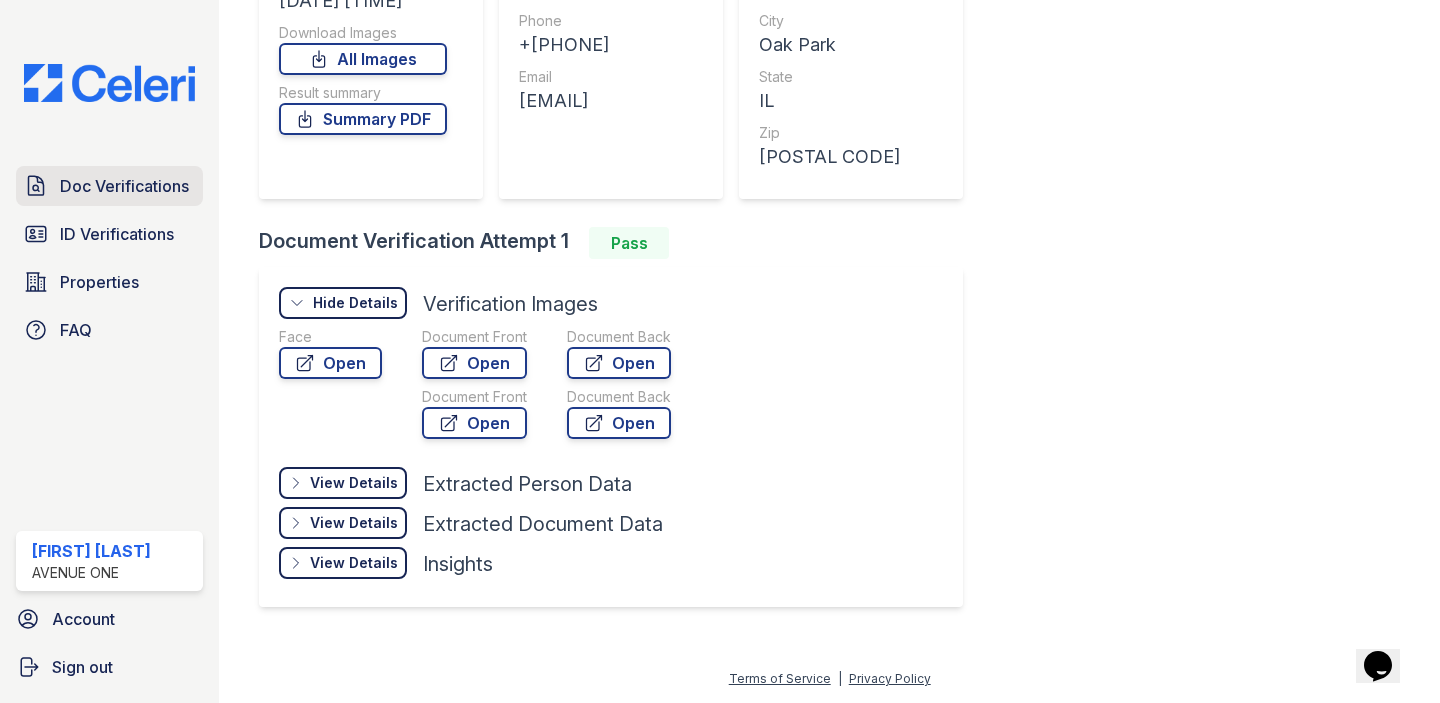 click on "Doc Verifications" at bounding box center (124, 186) 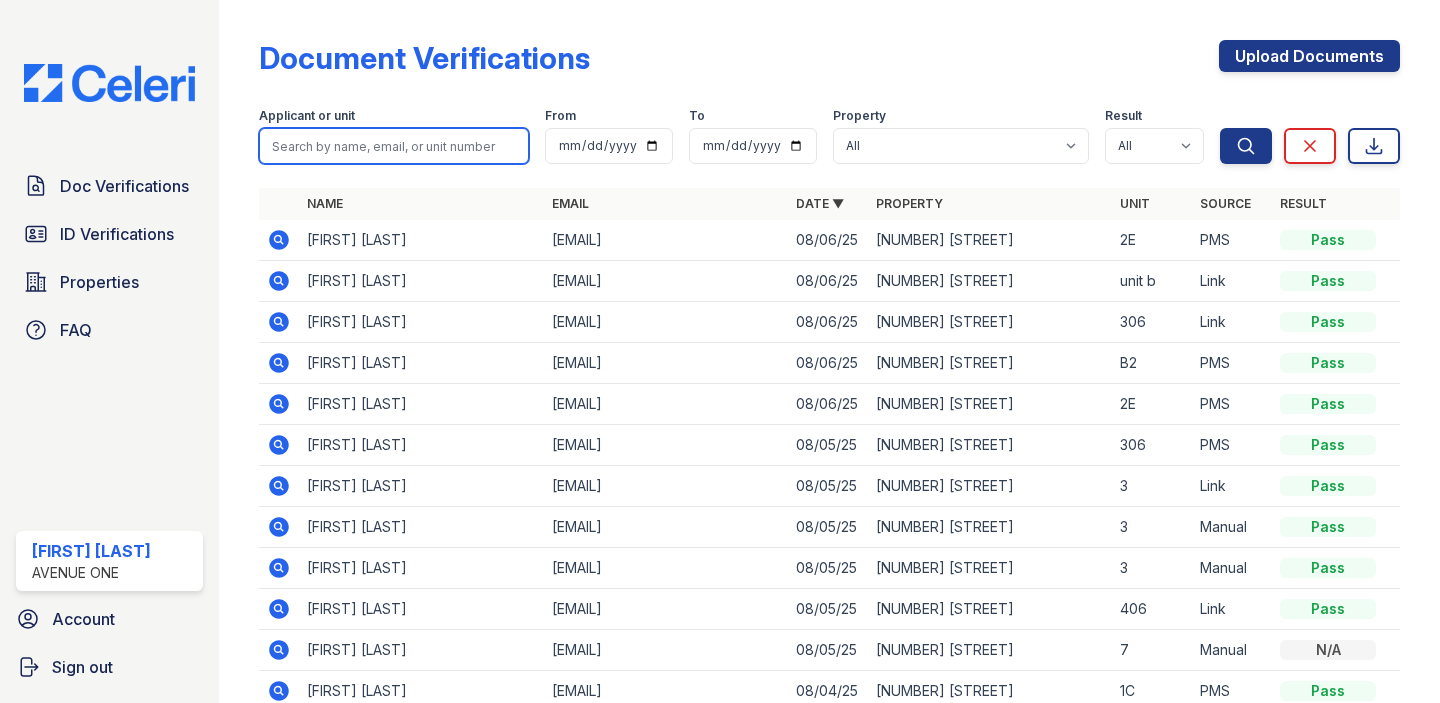 click at bounding box center (394, 146) 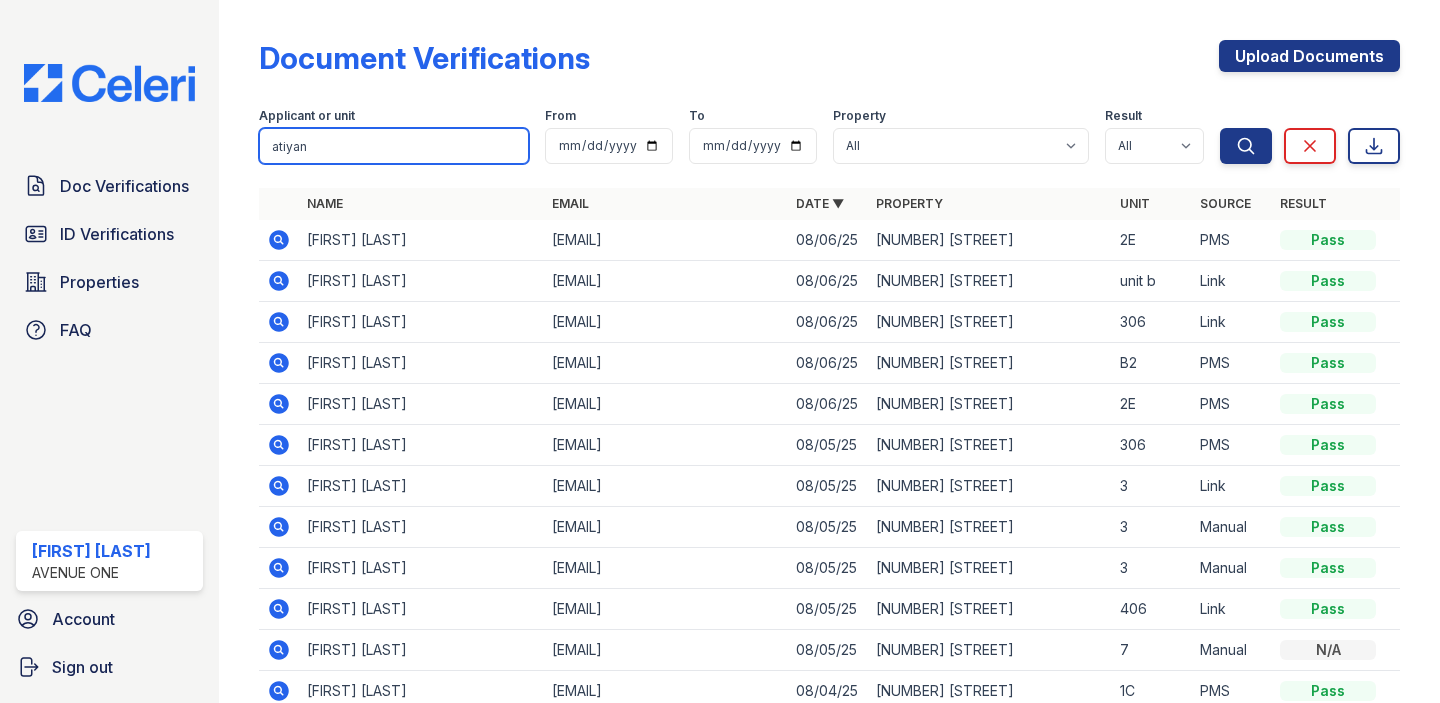 type on "atiyan" 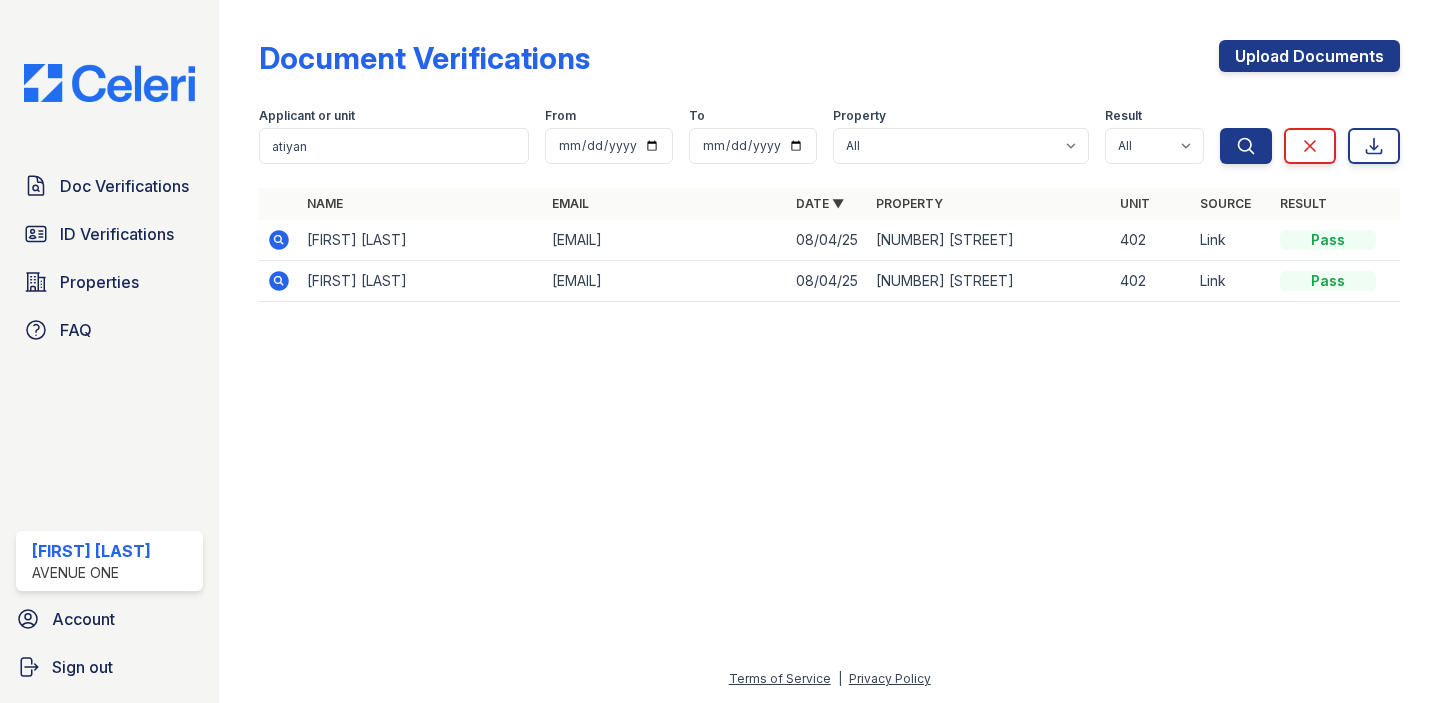 click 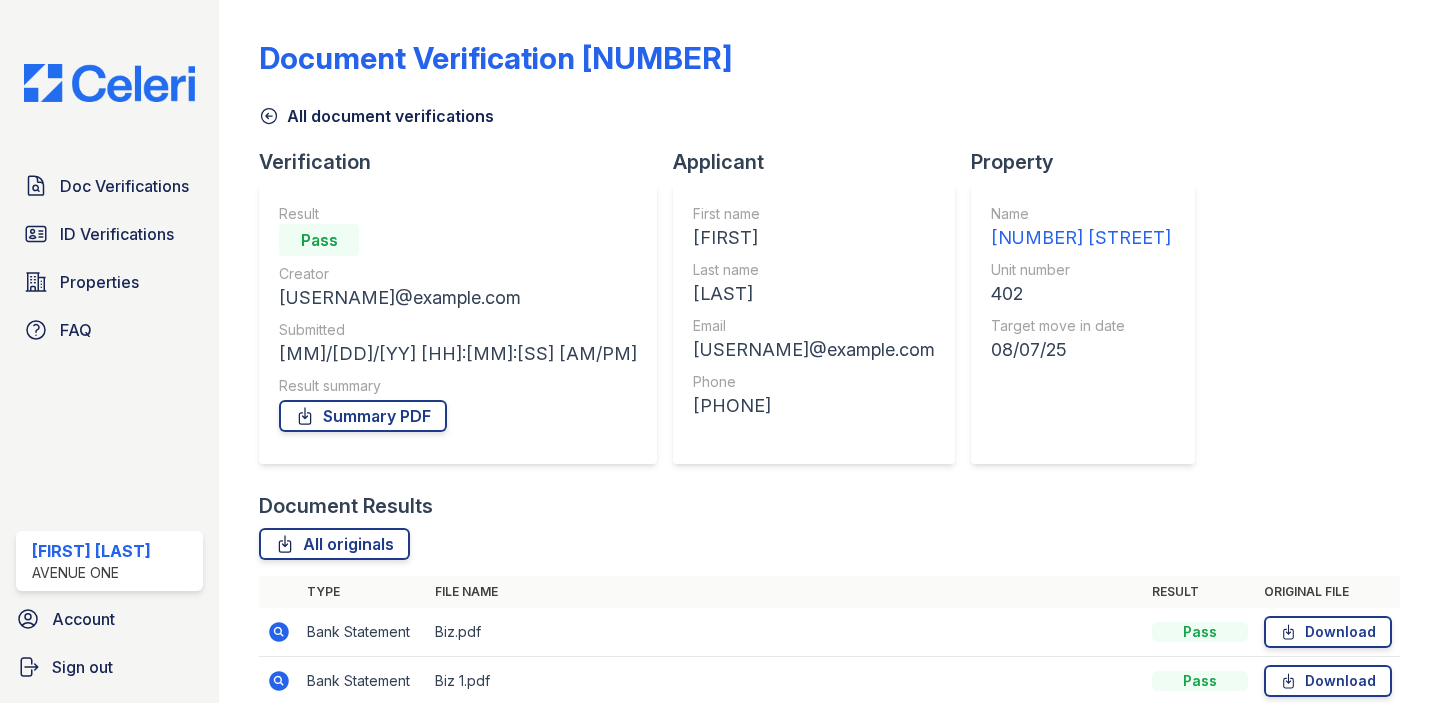 scroll, scrollTop: 0, scrollLeft: 0, axis: both 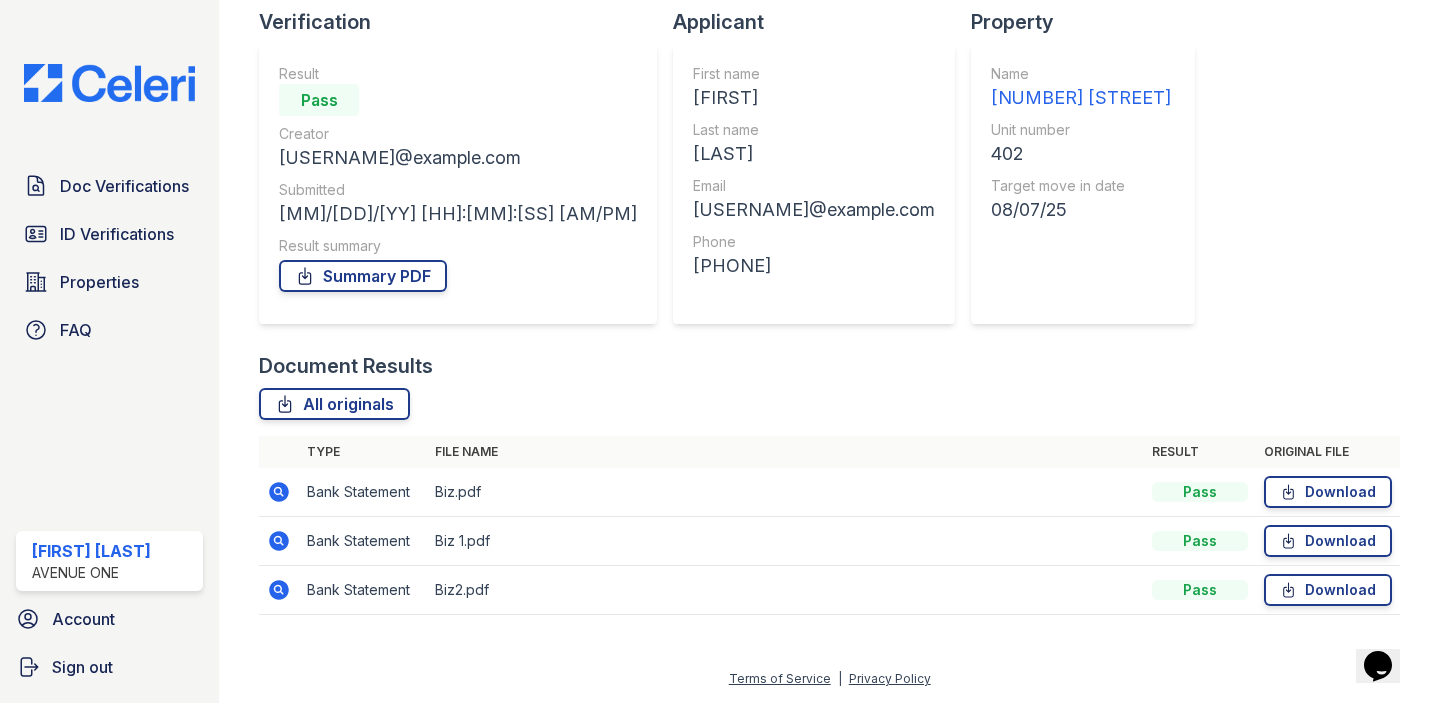 click 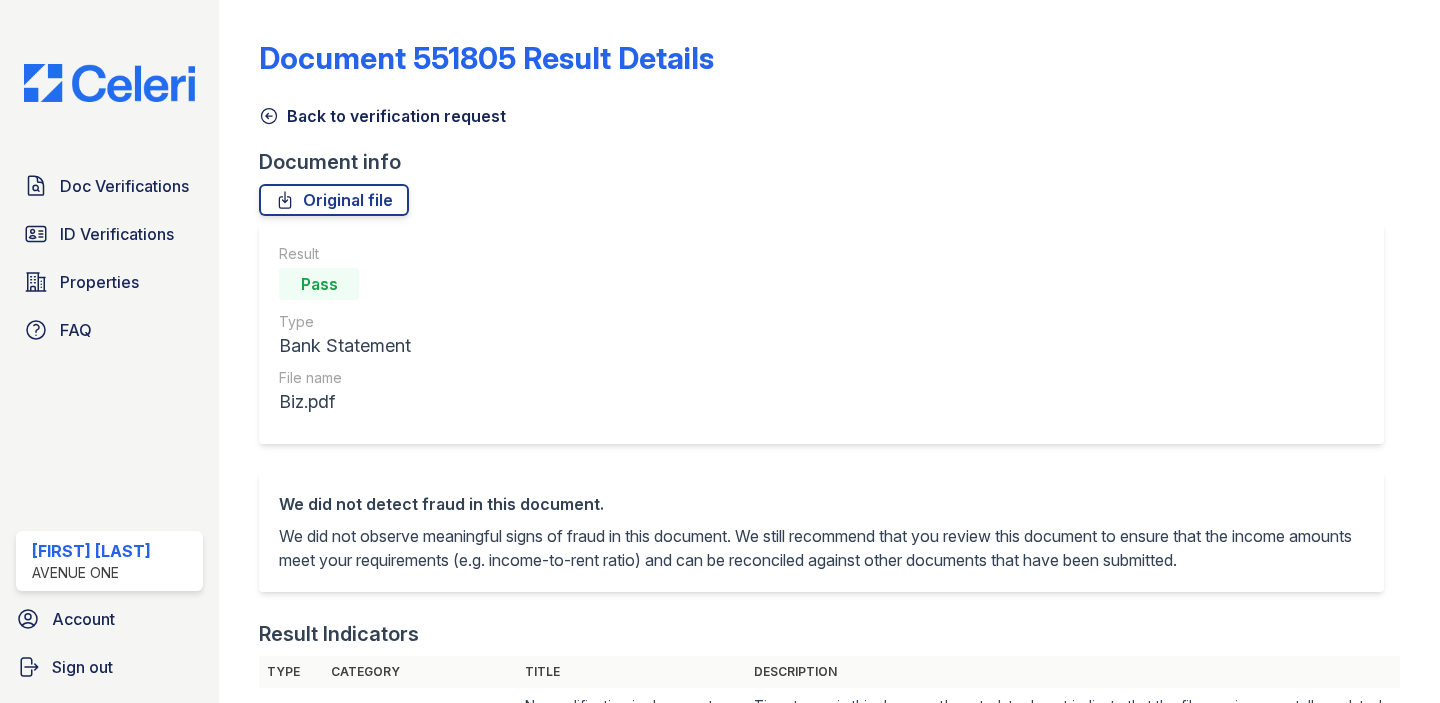 scroll, scrollTop: 0, scrollLeft: 0, axis: both 